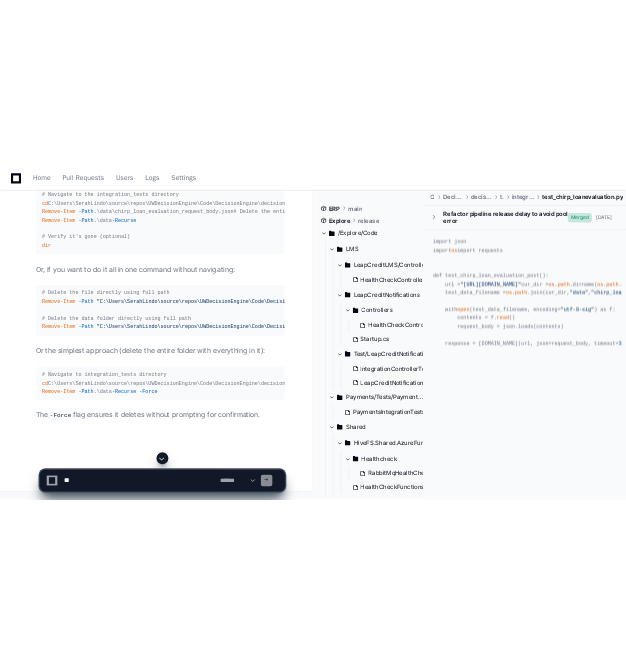 scroll, scrollTop: 73646, scrollLeft: 0, axis: vertical 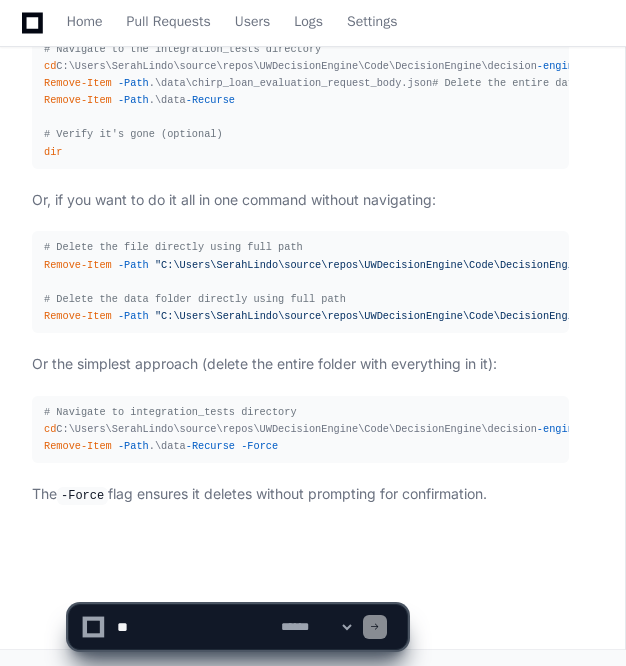 click 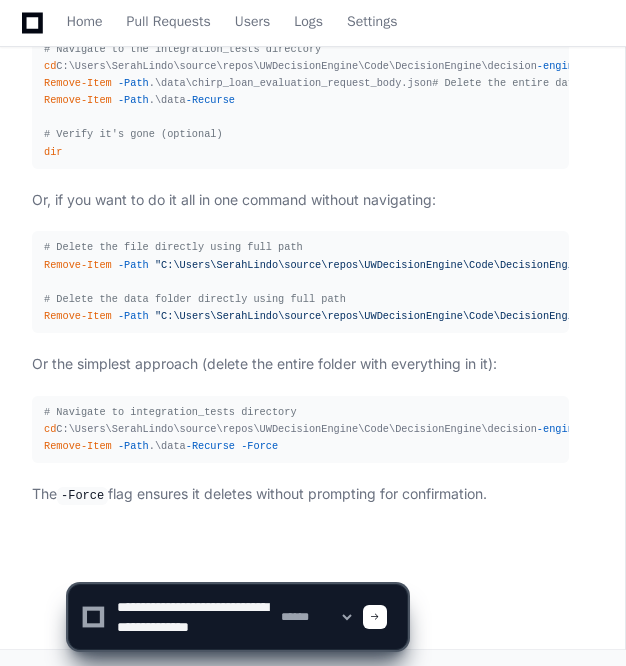 scroll, scrollTop: 6, scrollLeft: 0, axis: vertical 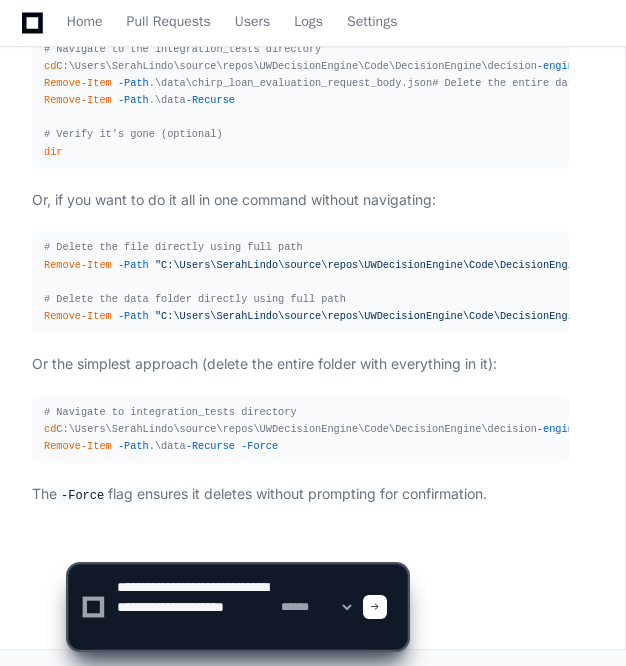 type on "**********" 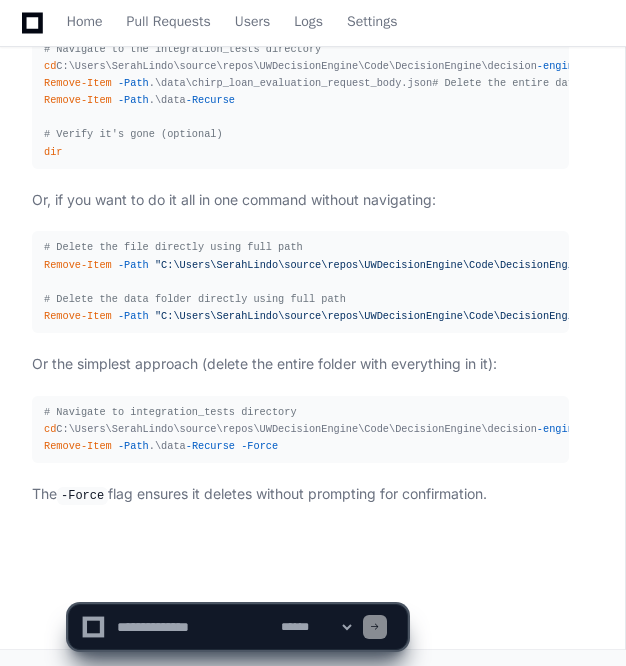 scroll, scrollTop: 0, scrollLeft: 0, axis: both 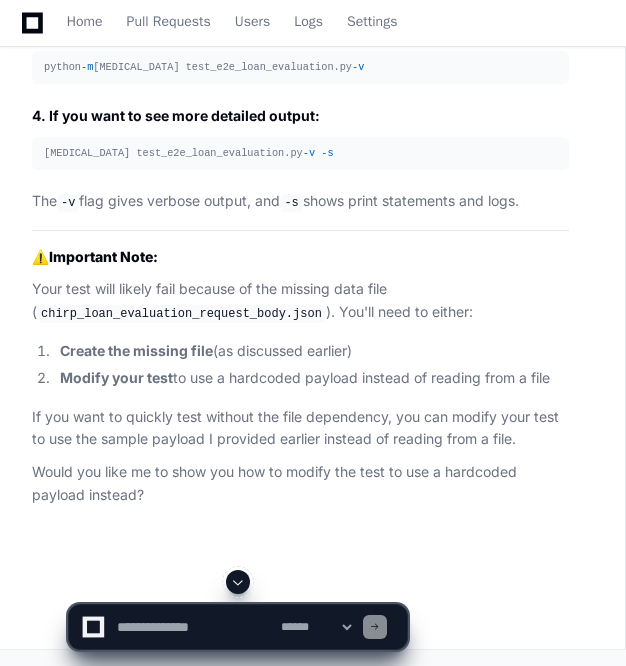 click 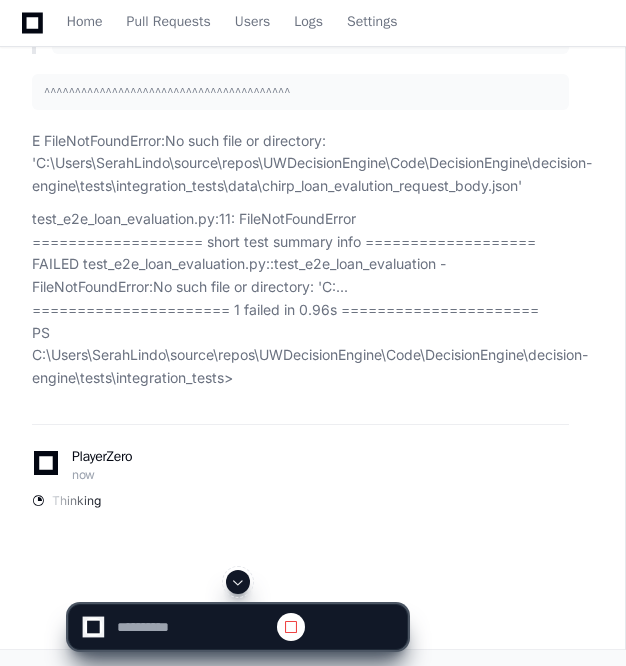 scroll, scrollTop: 0, scrollLeft: 0, axis: both 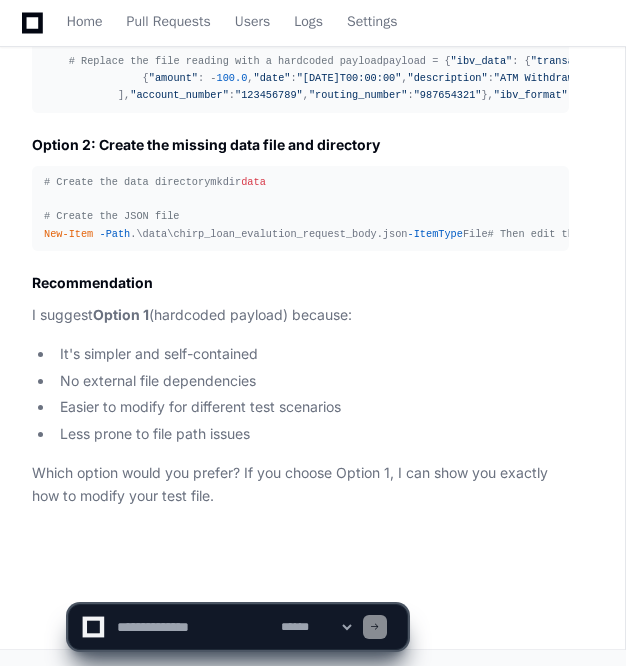 click 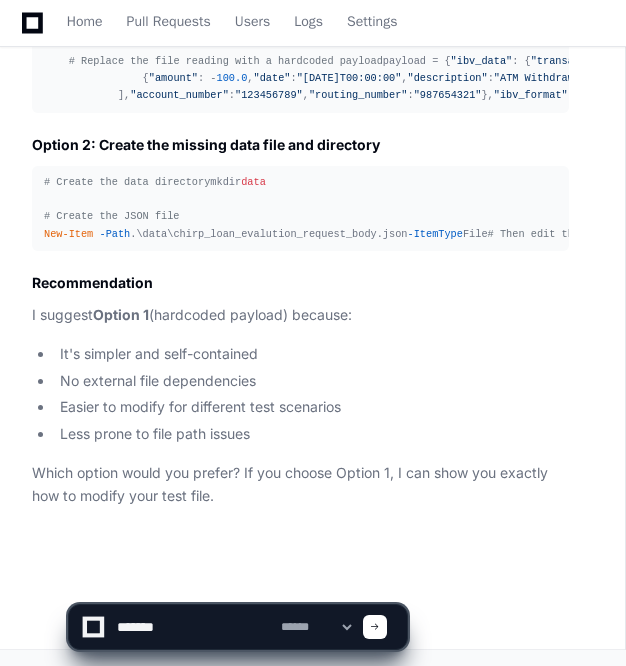 type on "********" 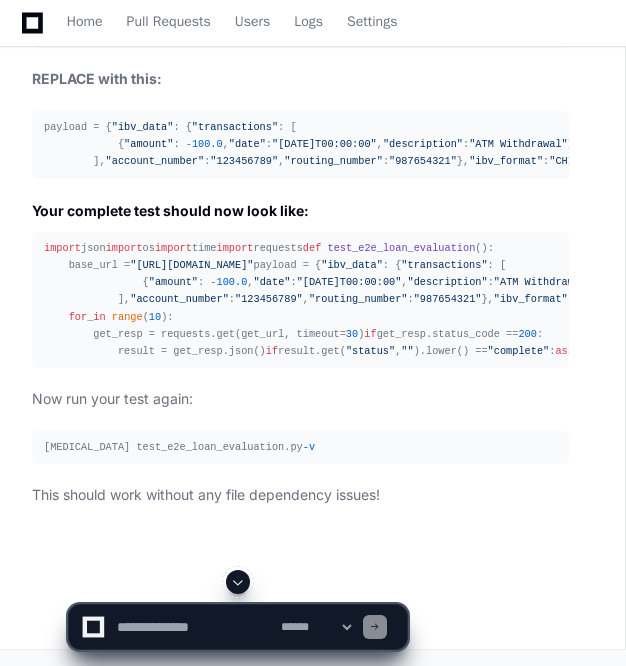 scroll, scrollTop: 78348, scrollLeft: 0, axis: vertical 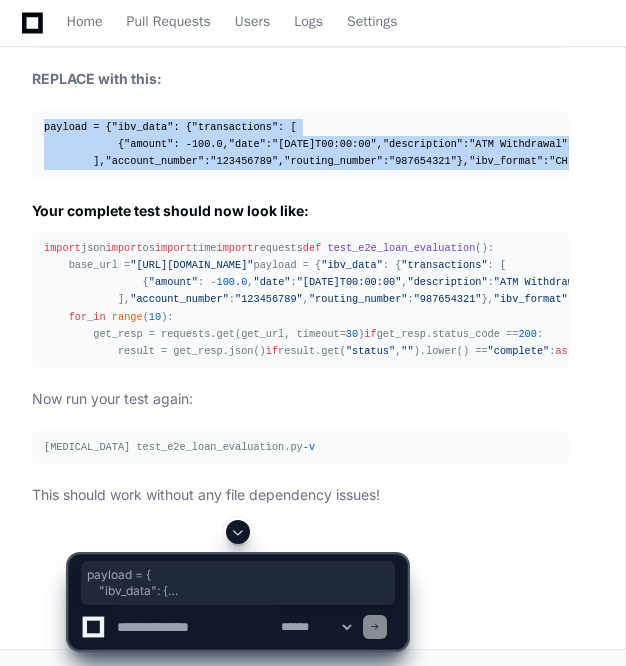 drag, startPoint x: 44, startPoint y: 93, endPoint x: 300, endPoint y: 413, distance: 409.79996 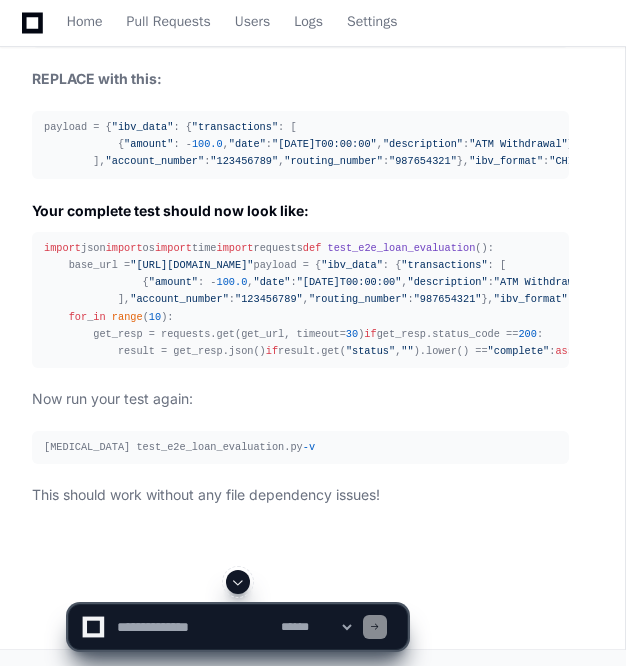 click on "Available Repositories  Created by  @ serah.lindo  a day ago   Share
serah.lindo a day ago what repos are there
PlayerZero a day ago Thinking  The user is asking about what repositories are available. I can see from the context that there are several repositories provided in the `<codebases>` section. Let me list them out for the user.
From the context, I can see these repositories:
1. ERP (repo_id: 67056888c8d8883148aa56c4) - on main branch
2. Explore (repo_id: 6707ef33c92f3f38f69598af) - on release branch
3. LeapCredit (repo_id: 6710046ac8d8883148af6cac) - on main branch
4. Fabric (repo_id: 685aed75c999355d6d5e4315) - on main branch, under Analytics organization
5. UWDecisionEngine (repo_id: 686e7e5eb066d05f02db7b62) - on main branch
I should provide a clear overview of these repositories and their purposes based on the summaries provided.  Based on the available codebases, there are 5 repositories:
ERP Organization
ERP
Explore
LeapCredit" 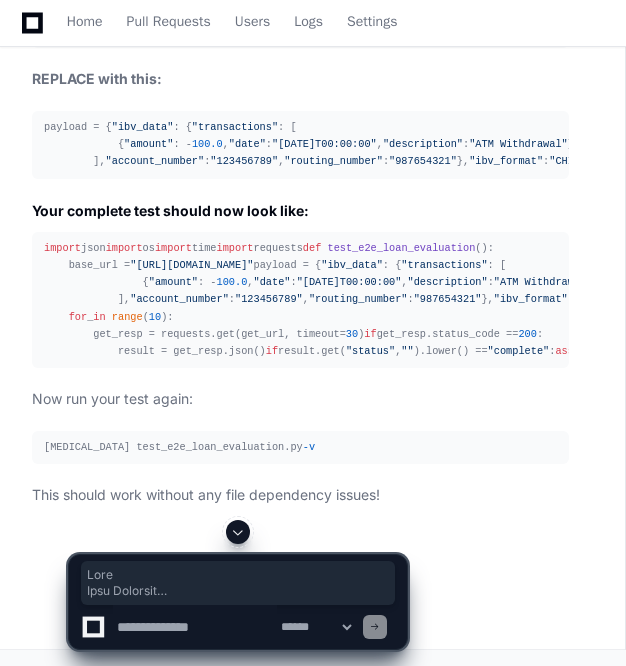 scroll, scrollTop: 78387, scrollLeft: 0, axis: vertical 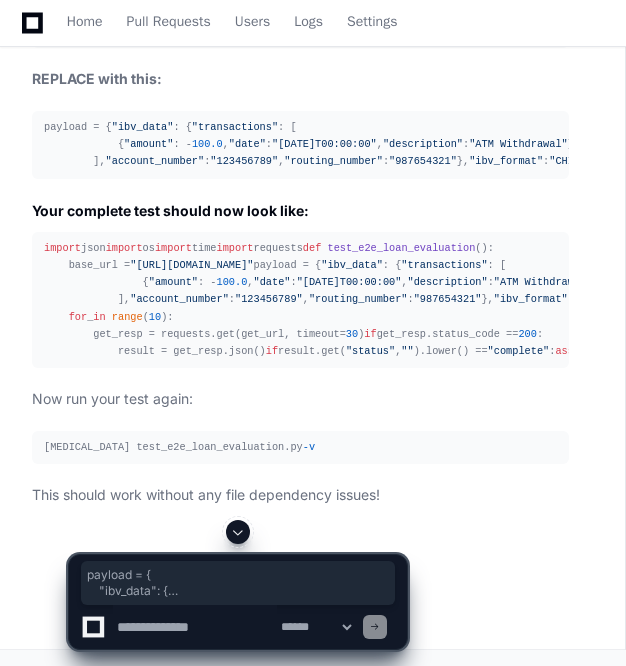 drag, startPoint x: 54, startPoint y: 527, endPoint x: 37, endPoint y: 53, distance: 474.30475 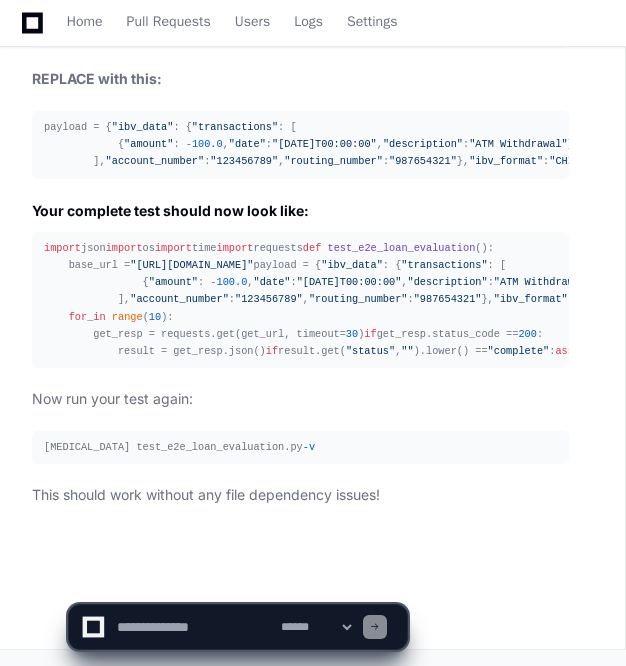 scroll, scrollTop: 79648, scrollLeft: 0, axis: vertical 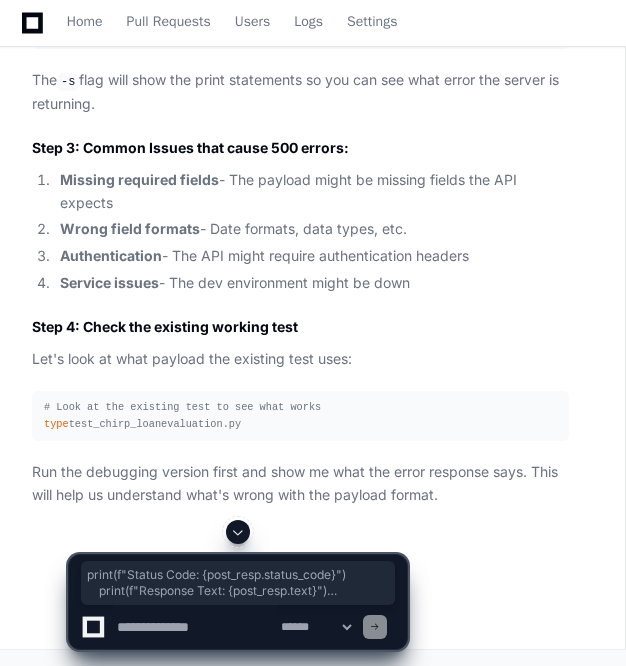 drag, startPoint x: 63, startPoint y: 348, endPoint x: 566, endPoint y: 412, distance: 507.05524 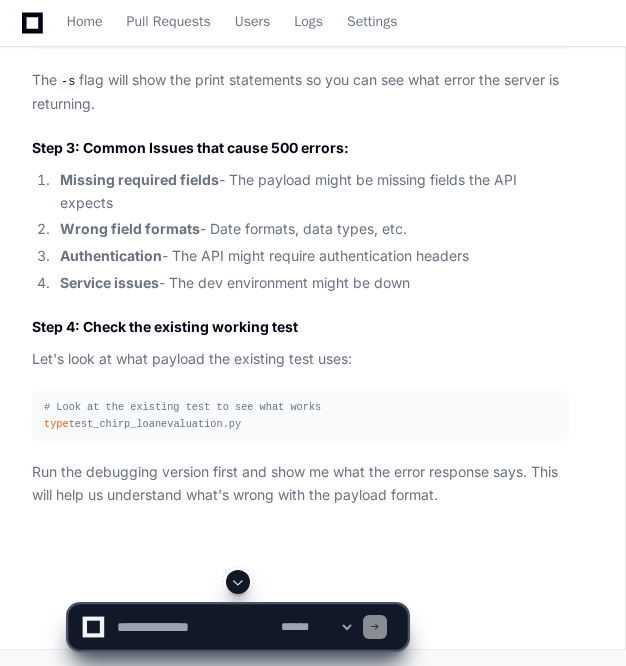 click on "def   test_e2e_loan_evaluation ():
base_url =  "[URL][DOMAIN_NAME]"
payload = {
# ... your payload here
}
post_resp = [DOMAIN_NAME](base_url, json=payload, timeout= 30 )
# Add debugging info
print ( f"Status Code:  {post_resp.status_code} " )
print ( f"Response Text:  {post_resp.text} " )
print ( f"Response Headers:  {post_resp.headers} " )
assert  post_resp.status_code ==  201 ,  f"Expected 201, got  {post_resp.status_code} . Response:  {post_resp.text} "" 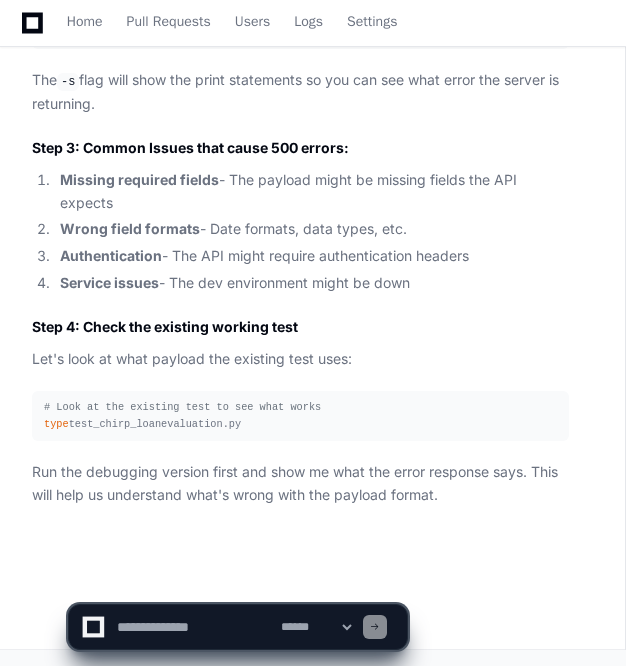 click 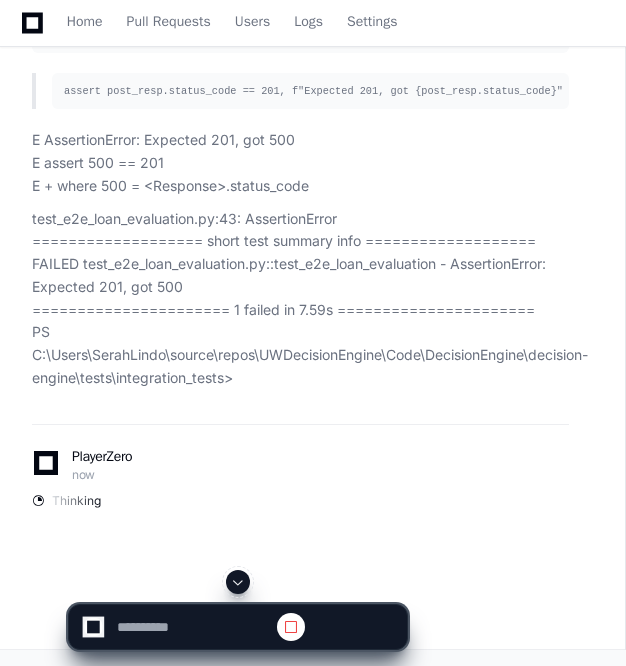 scroll, scrollTop: 0, scrollLeft: 0, axis: both 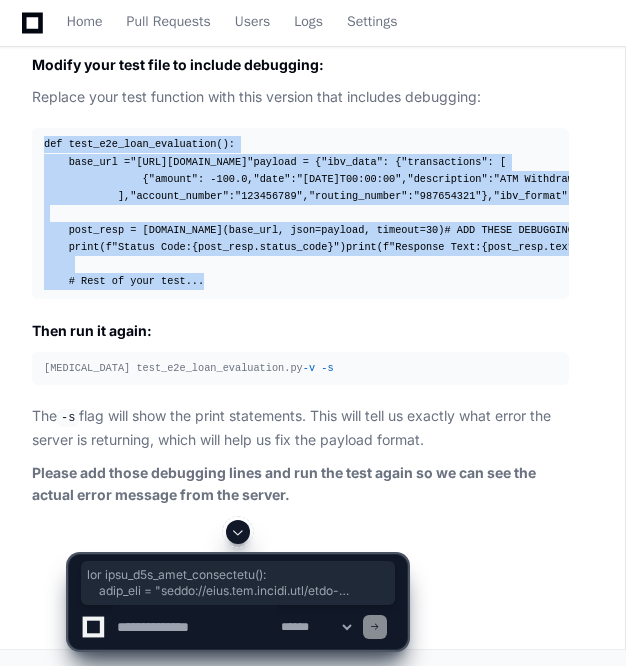 drag, startPoint x: 43, startPoint y: 94, endPoint x: 266, endPoint y: 369, distance: 354.05368 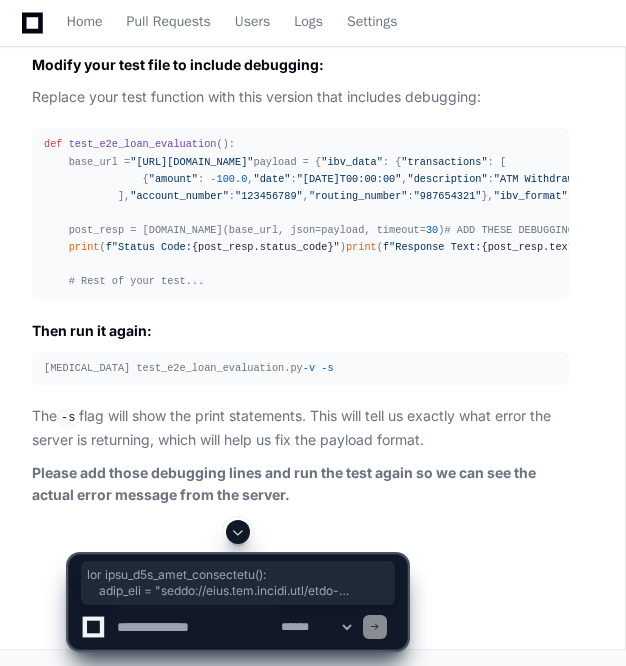 click on "I don't see the debugging print statements in the output. You need to add the debugging code I mentioned in Step 1. Let me show you exactly what to add:
Modify your test file to include debugging:
Replace your test function with this version that includes debugging:
def   test_e2e_loan_evaluation ():
base_url =  "[URL][DOMAIN_NAME]"
payload = {
"ibv_data" : {
"transactions" : [
{
"amount" : - 100.0 ,
"date" :  "[DATE]T00:00:00" ,
"description" :  "ATM Withdrawal"
}
],
"account_number" :  "123456789" ,
"routing_number" :  "[FINANCIAL_ID]"
},
"ibv_format" :  "CHIRP" ,
"loan_details" : {
"application_account_number" :  "123456789" ,
"application_routing_number" :  "[FINANCIAL_ID]" ,
"application_account_type" :  "CHECKING" ,
:  ," 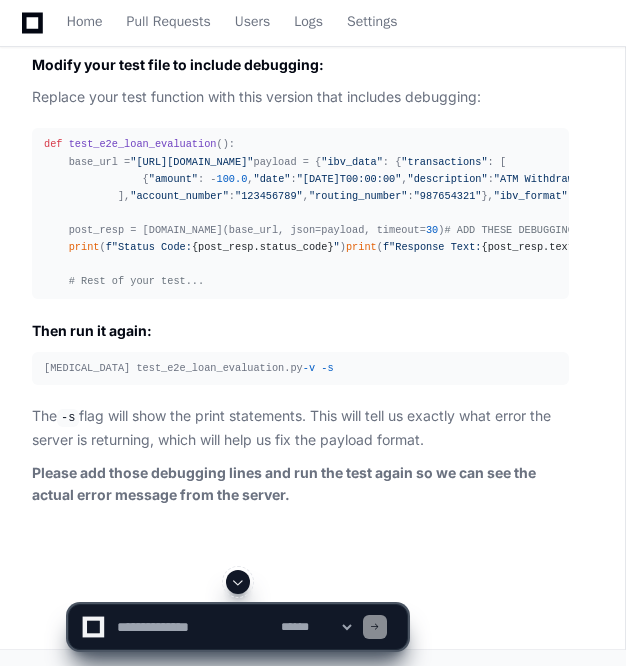 scroll, scrollTop: 84283, scrollLeft: 0, axis: vertical 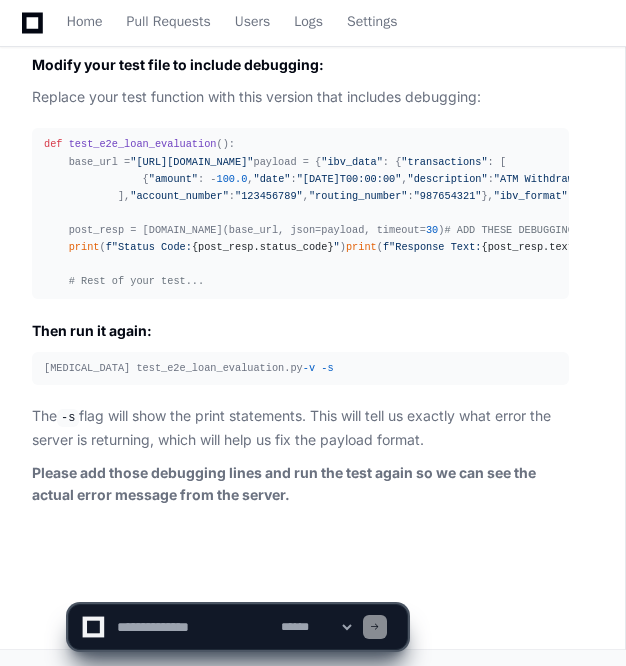click 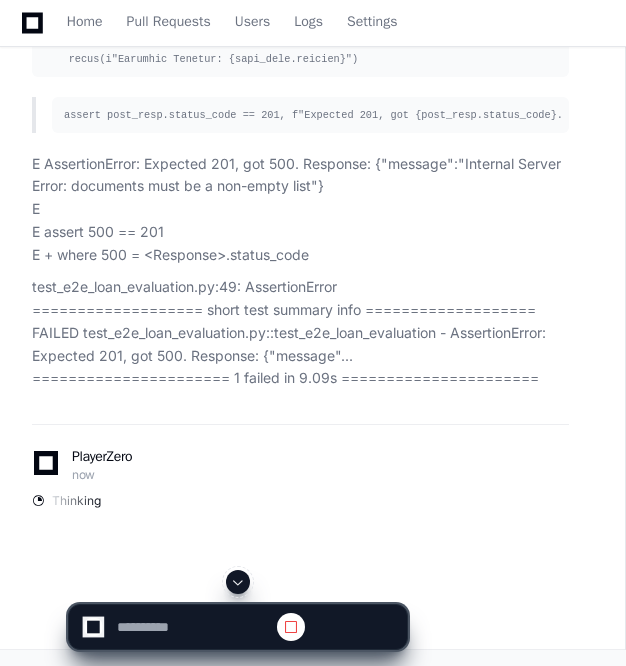 scroll, scrollTop: 0, scrollLeft: 0, axis: both 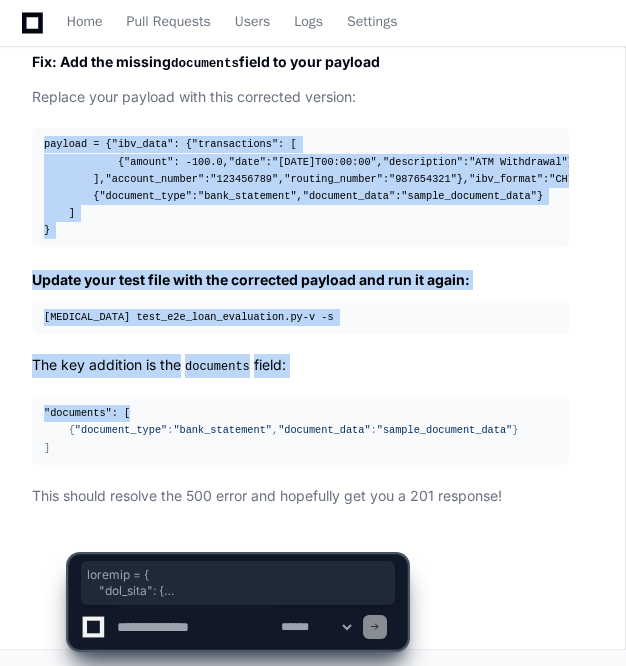 drag, startPoint x: 45, startPoint y: 119, endPoint x: 237, endPoint y: 174, distance: 199.7223 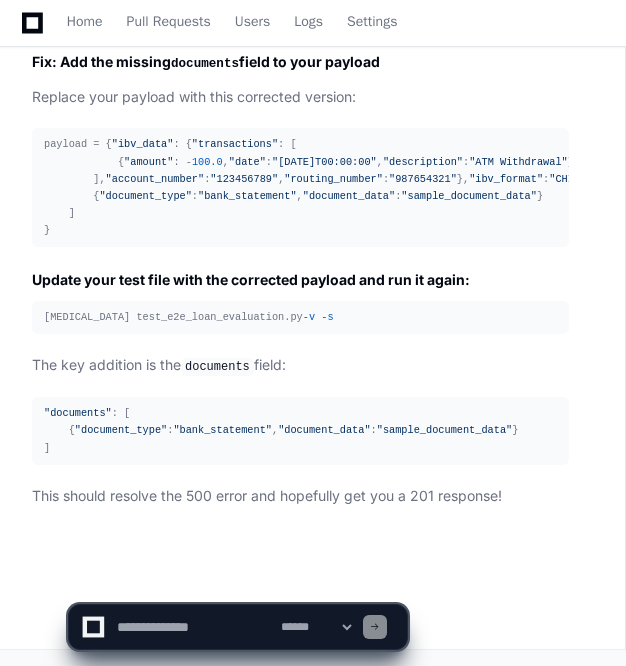 click on "The key addition is the  documents  field:" 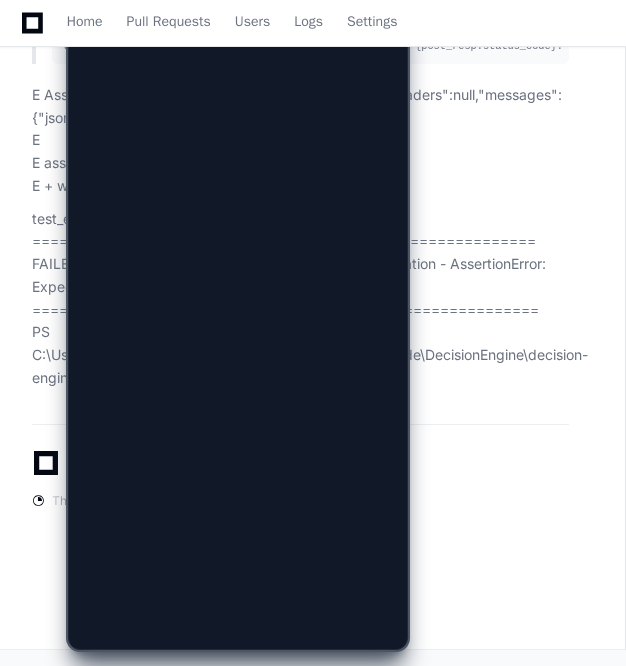 scroll, scrollTop: 0, scrollLeft: 0, axis: both 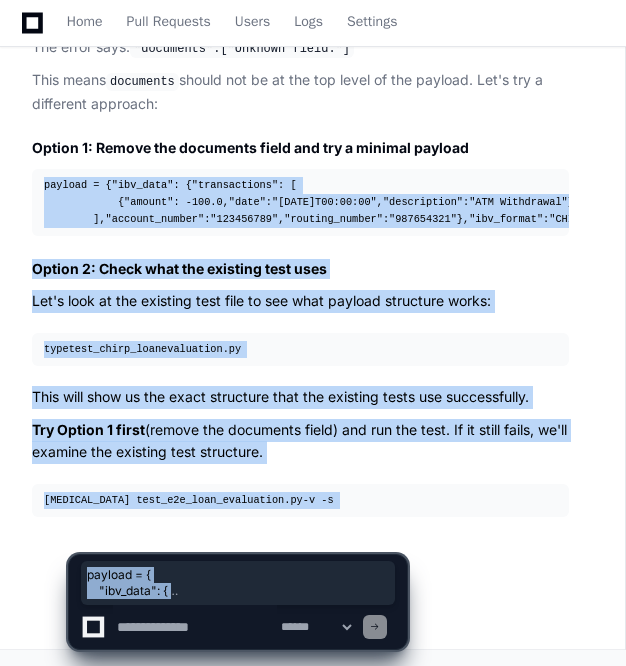 drag, startPoint x: 44, startPoint y: 122, endPoint x: 203, endPoint y: 217, distance: 185.2188 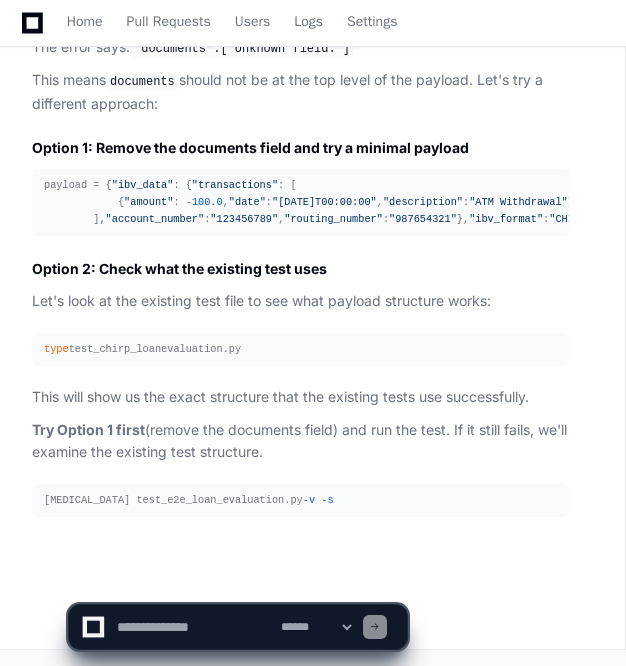 click on "Progress! Now we're getting a  400 Bad Request  instead of a 500, which means the API can process our request but the  documents  field is not recognized at the root level.
The error says:  "documents":["Unknown field."]
This means  documents  should not be at the top level of the payload. Let's try a different approach:
Option 1: Remove the documents field and try a minimal payload
payload = {
"ibv_data" : {
"transactions" : [
{
"amount" : - 100.0 ,
"date" :  "[DATE]T00:00:00" ,
"description" :  "ATM Withdrawal"
}
],
"account_number" :  "123456789" ,
"routing_number" :  "[FINANCIAL_ID]"
},
"ibv_format" :  "CHIRP" ,
"loan_details" : {
"application_account_number" :  "123456789" ,
"application_routing_number" :  "[FINANCIAL_ID]" ,
"application_account_type" :  "CHECKING" ,
"first_payment_date" :  "[DATE]T00:00:00" ,
:  ,
1" 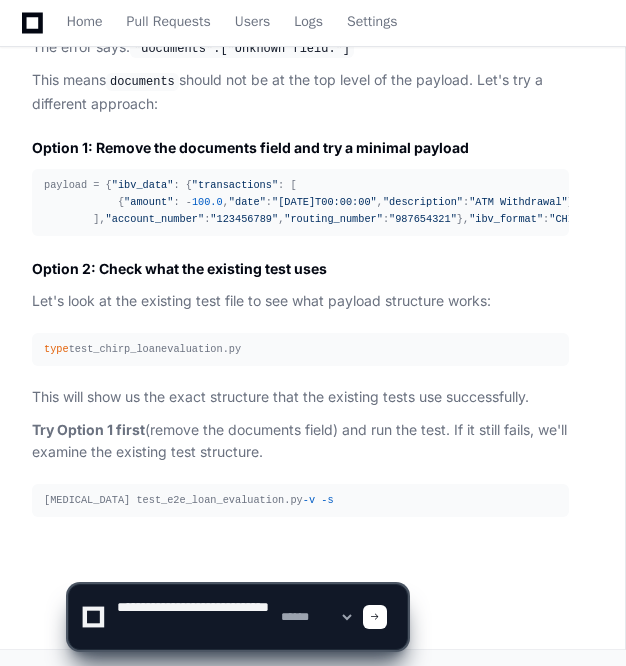 paste on "**********" 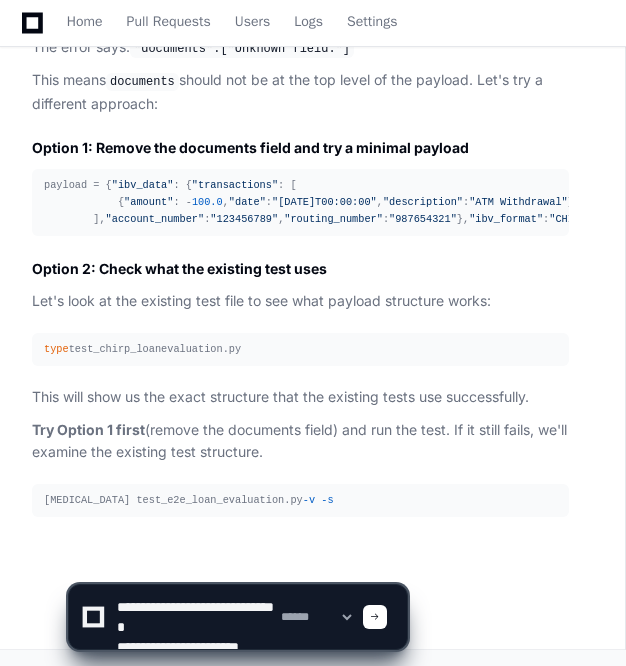 scroll, scrollTop: 2246, scrollLeft: 0, axis: vertical 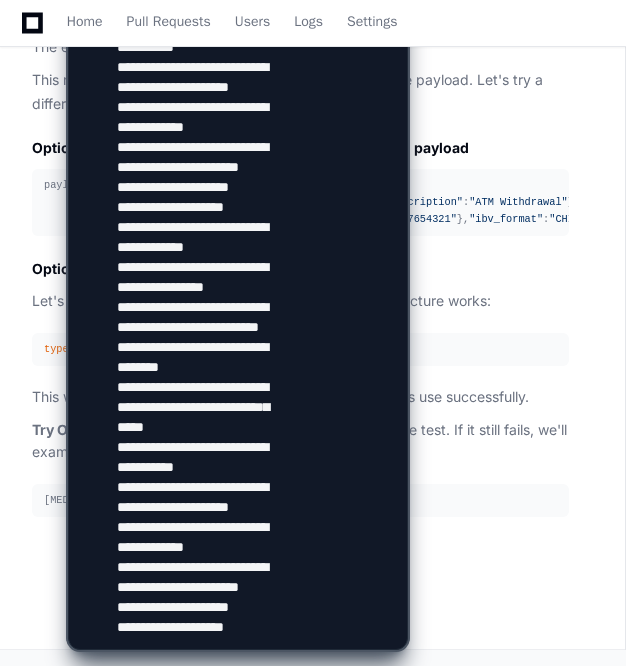 type 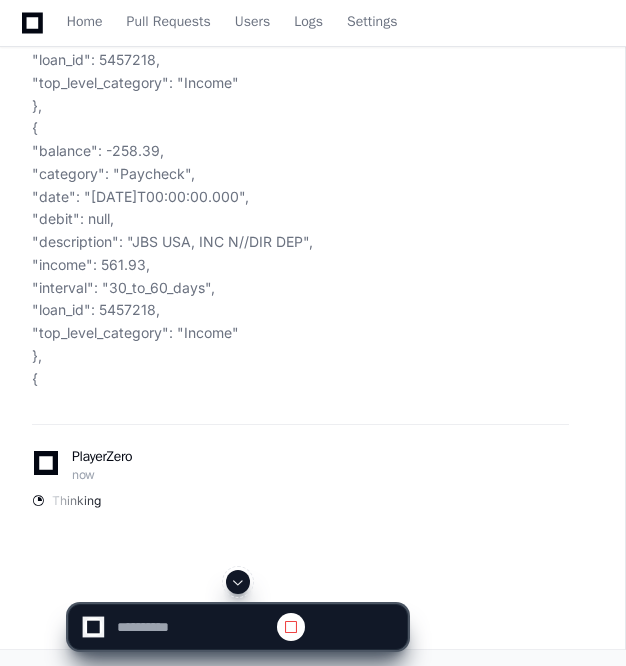scroll, scrollTop: 0, scrollLeft: 0, axis: both 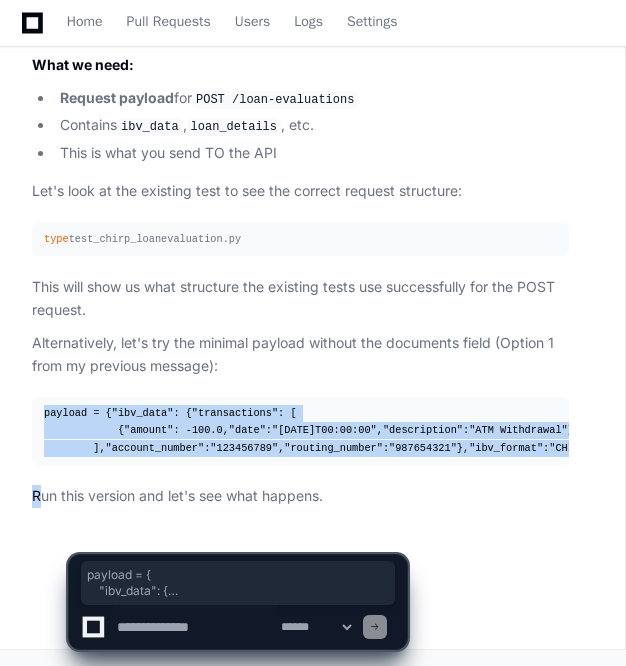 drag, startPoint x: 45, startPoint y: 82, endPoint x: 57, endPoint y: 452, distance: 370.19455 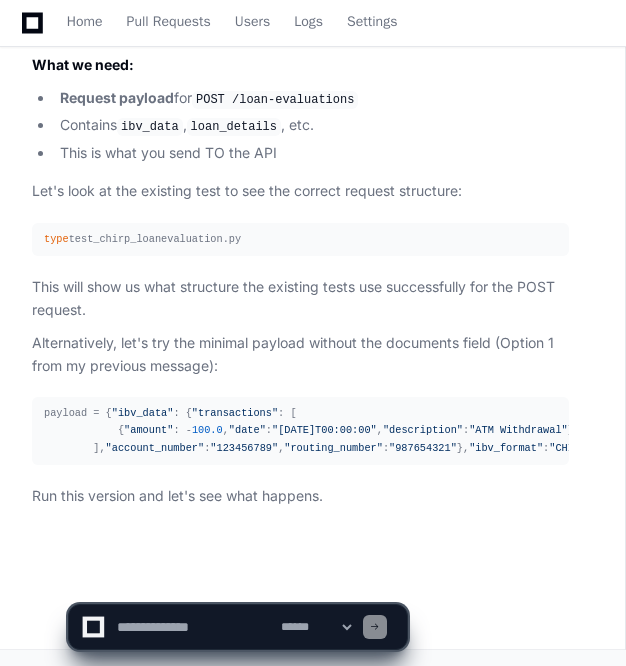click on "Available Repositories  Created by  @ serah.lindo  a day ago   Share
serah.lindo a day ago what repos are there
PlayerZero a day ago Thinking  The user is asking about what repositories are available. I can see from the context that there are several repositories provided in the `<codebases>` section. Let me list them out for the user.
From the context, I can see these repositories:
1. ERP (repo_id: 67056888c8d8883148aa56c4) - on main branch
2. Explore (repo_id: 6707ef33c92f3f38f69598af) - on release branch
3. LeapCredit (repo_id: 6710046ac8d8883148af6cac) - on main branch
4. Fabric (repo_id: 685aed75c999355d6d5e4315) - on main branch, under Analytics organization
5. UWDecisionEngine (repo_id: 686e7e5eb066d05f02db7b62) - on main branch
I should provide a clear overview of these repositories and their purposes based on the summaries provided.  Based on the available codebases, there are 5 repositories:
ERP Organization
ERP
Explore
LeapCredit" 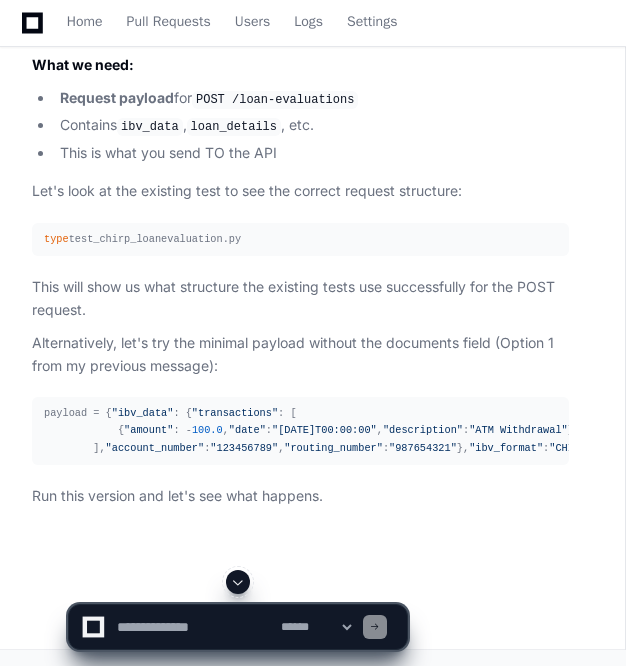 scroll, scrollTop: 90822, scrollLeft: 0, axis: vertical 